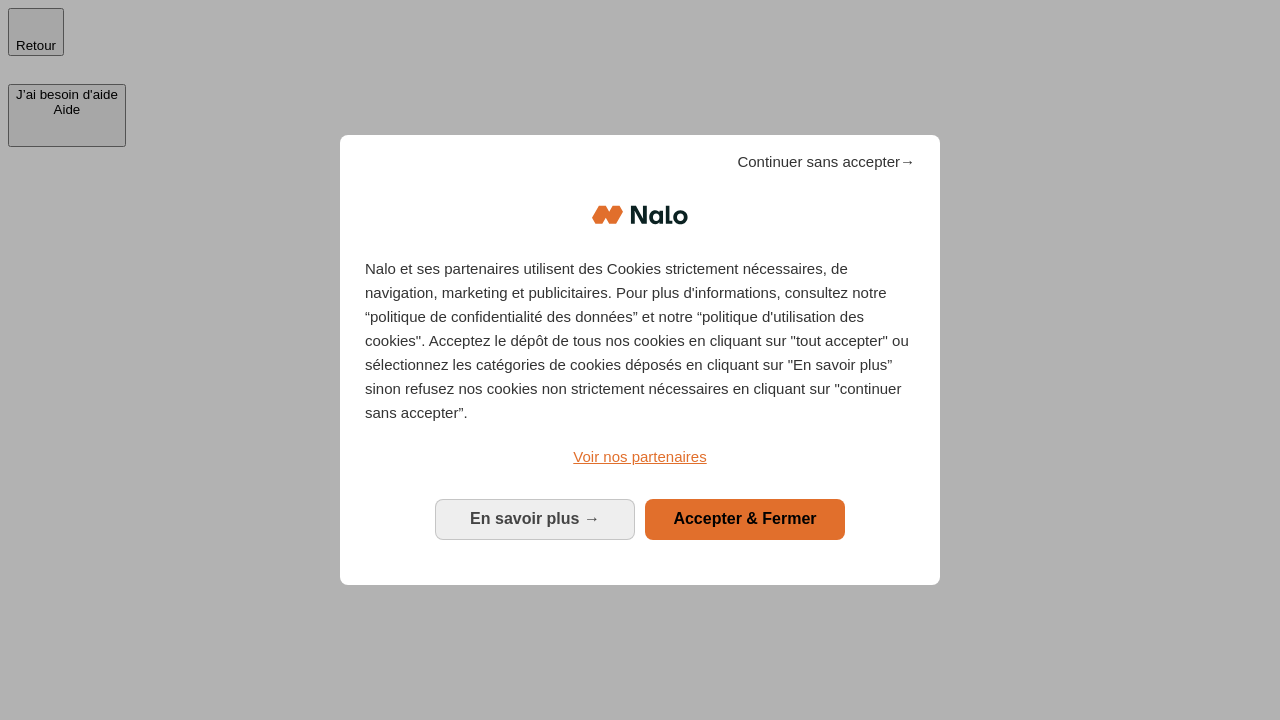 scroll, scrollTop: 0, scrollLeft: 0, axis: both 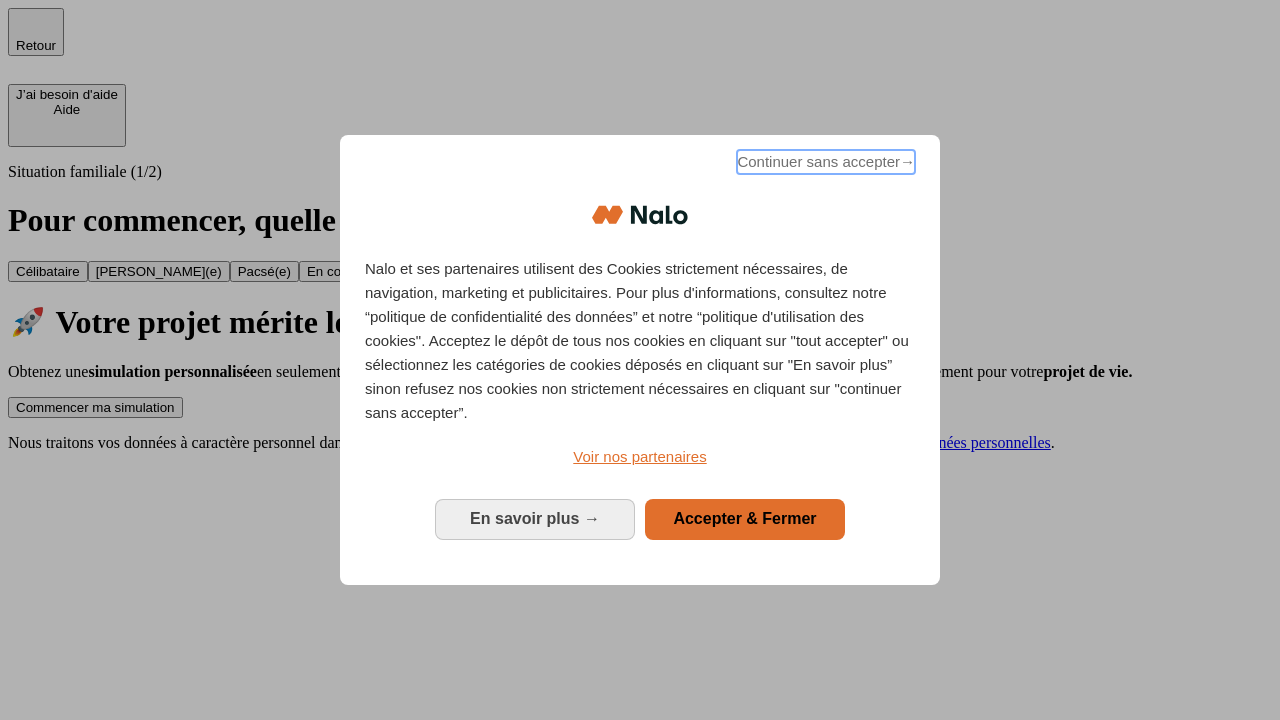 click on "Continuer sans accepter  →" at bounding box center [826, 162] 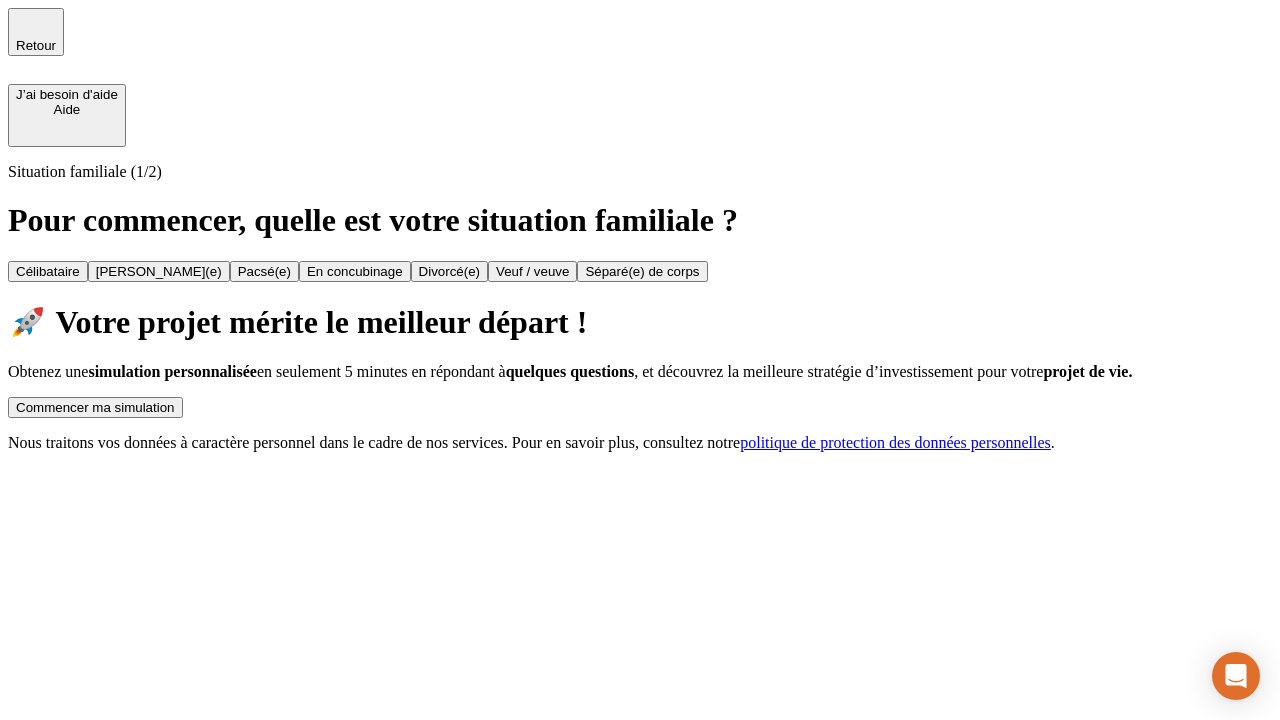 click on "Commencer ma simulation" at bounding box center (95, 407) 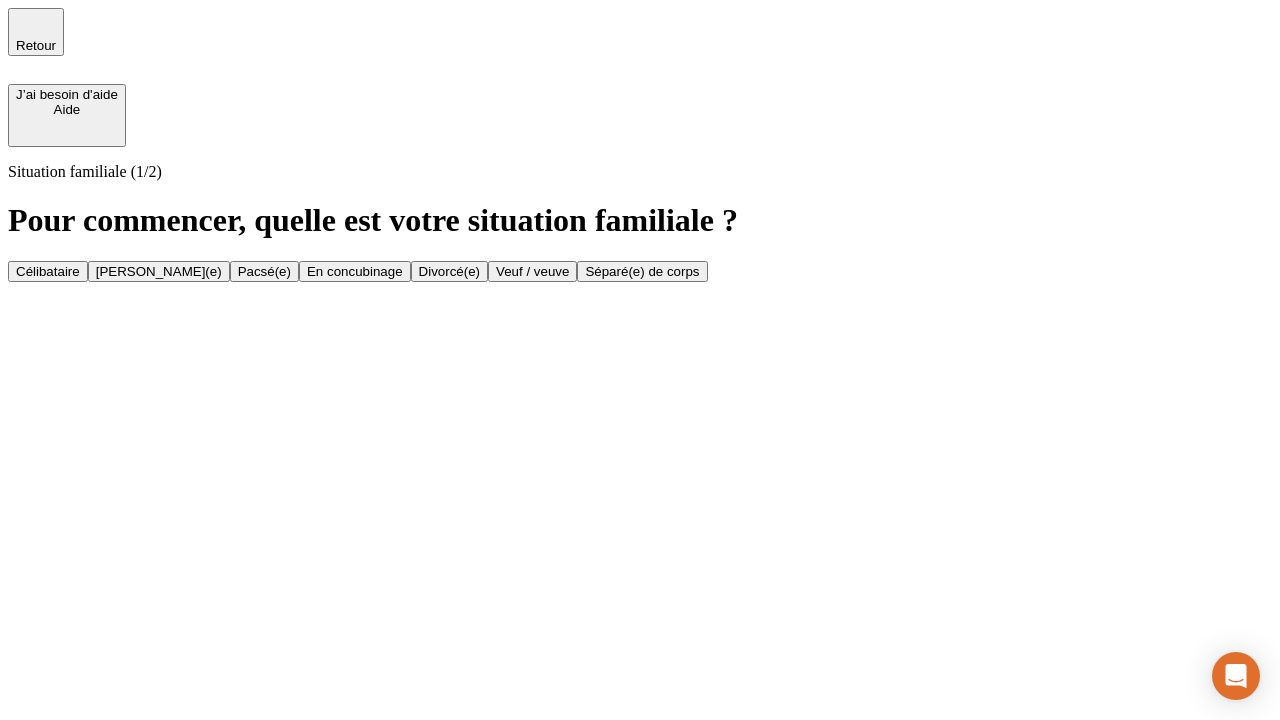 click on "Célibataire" at bounding box center (48, 271) 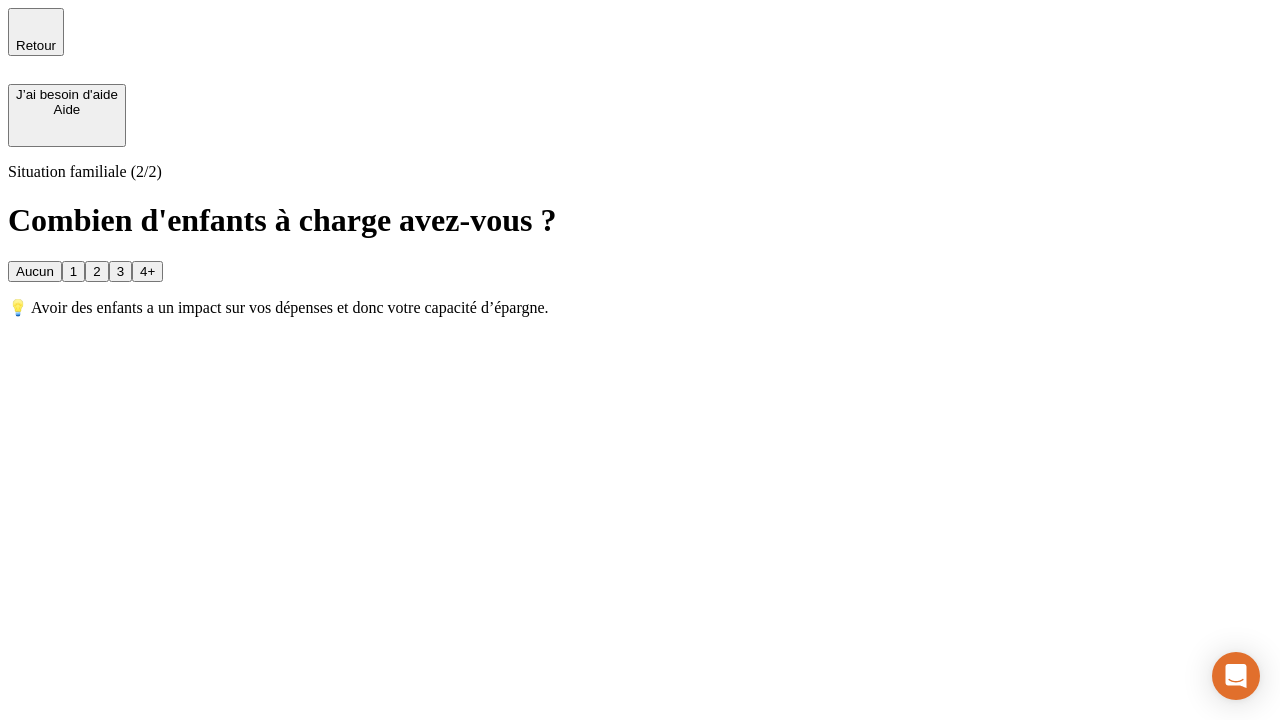 click on "Aucun" at bounding box center [35, 271] 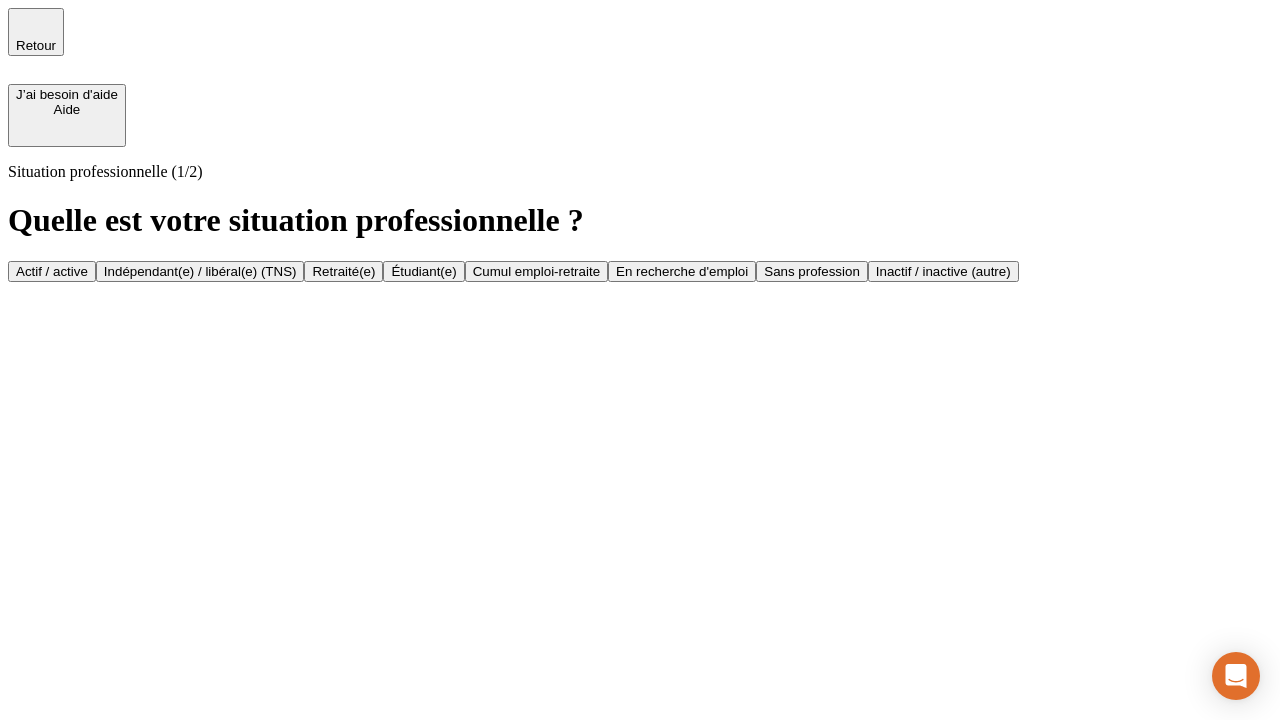 click on "Actif / active" at bounding box center (52, 271) 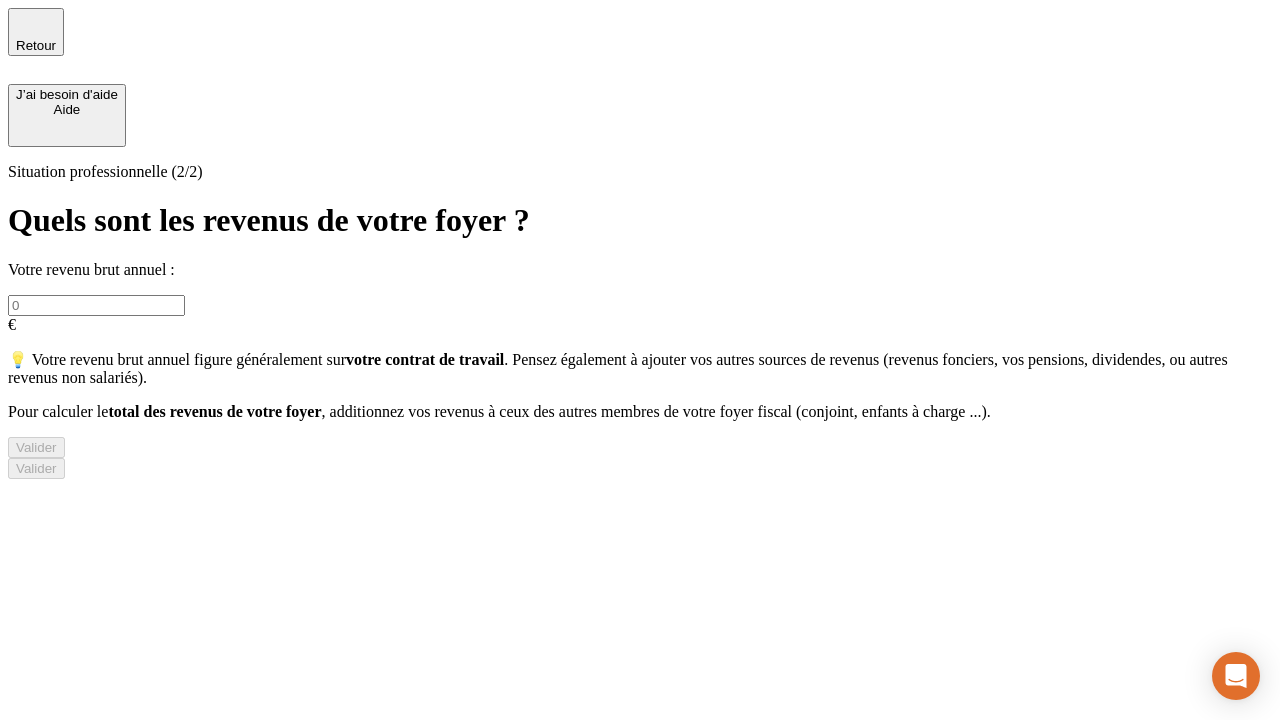 click at bounding box center [96, 305] 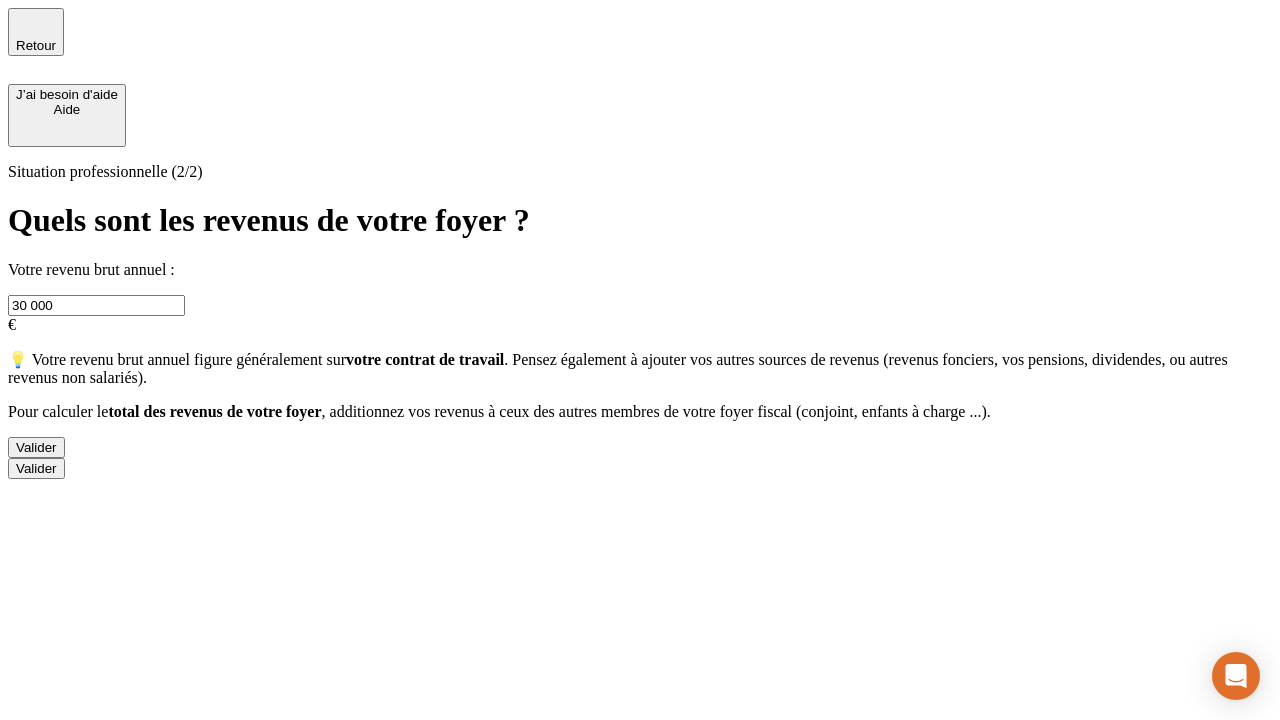 type on "30 000" 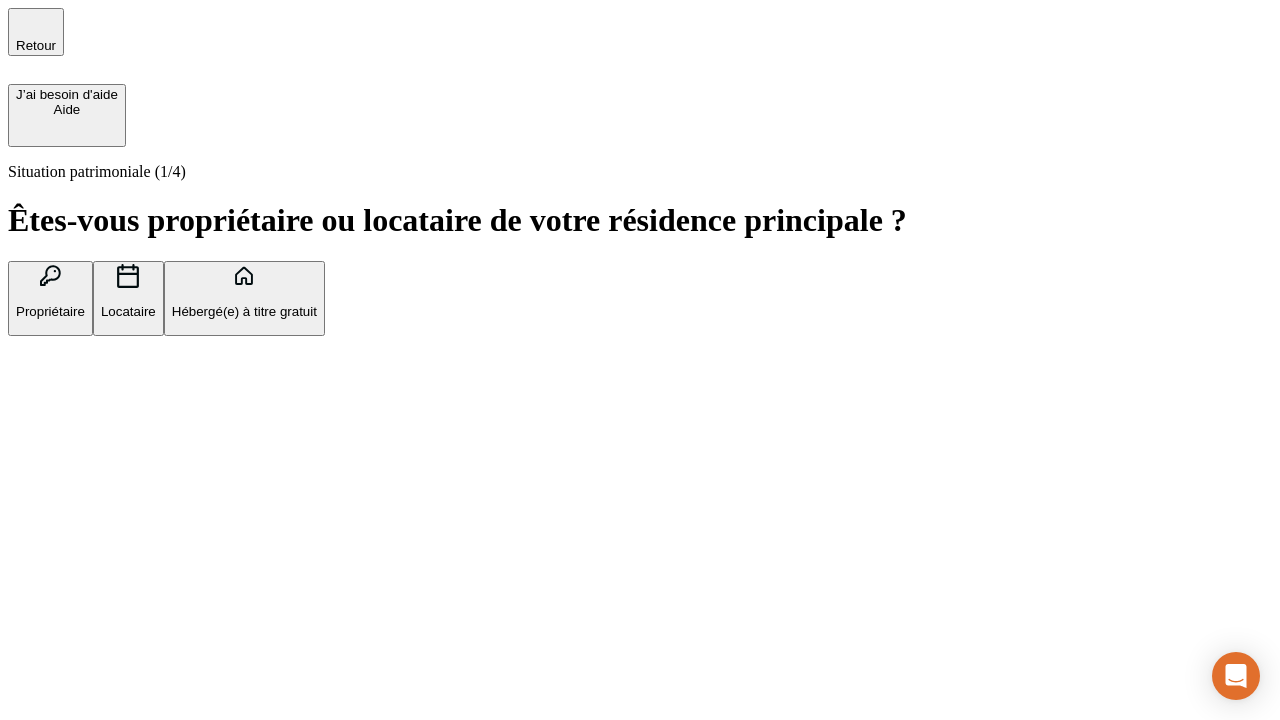 click on "Hébergé(e) à titre gratuit" at bounding box center [244, 311] 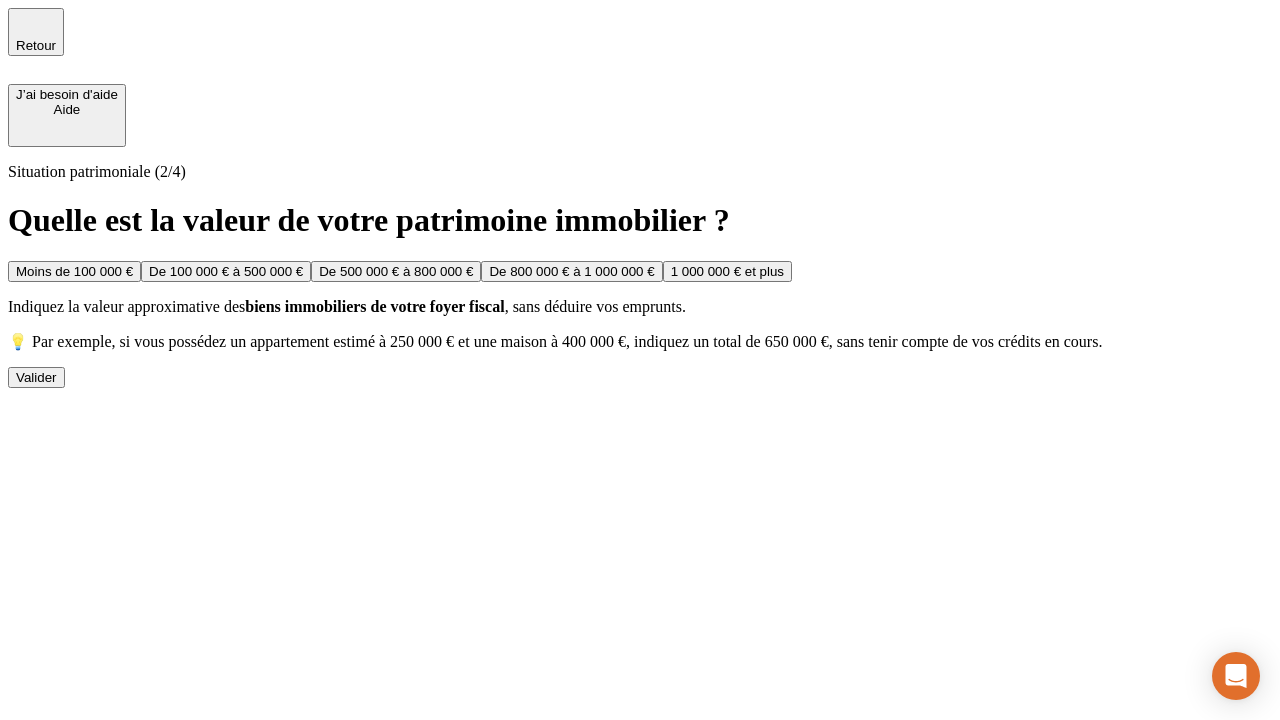 click on "Moins de 100 000 €" at bounding box center (74, 271) 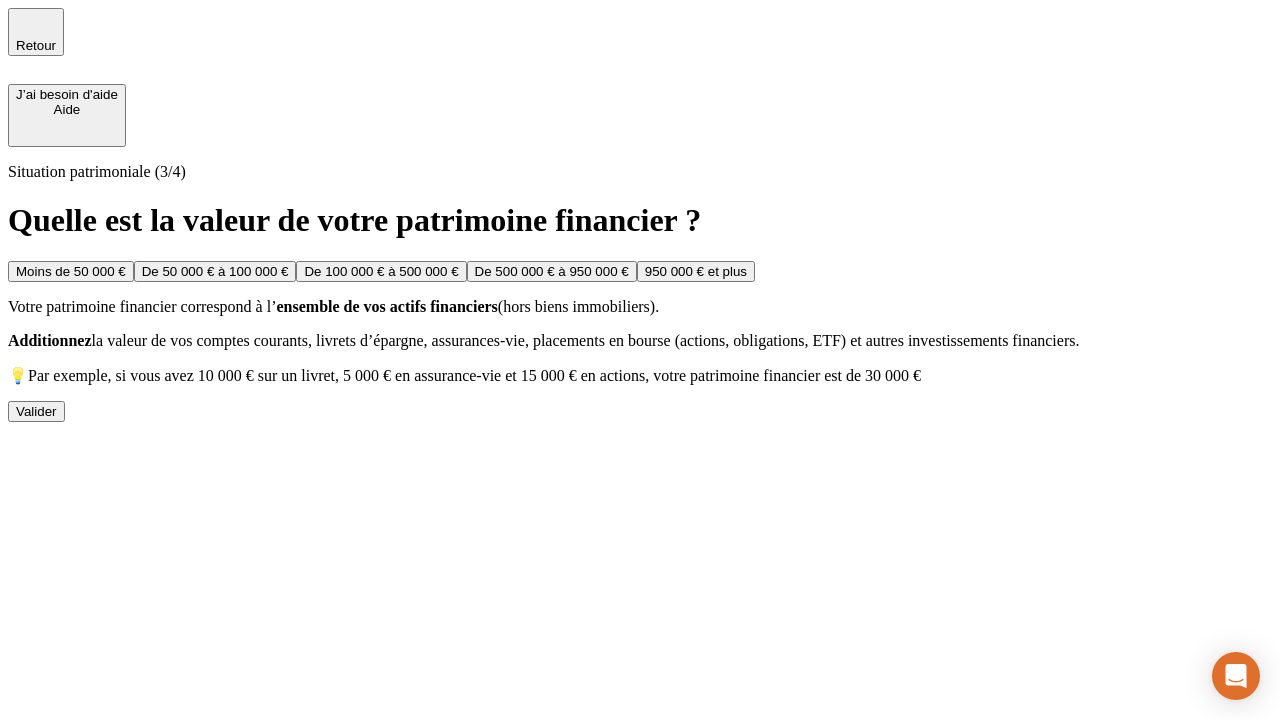 click on "Moins de 50 000 €" at bounding box center [71, 271] 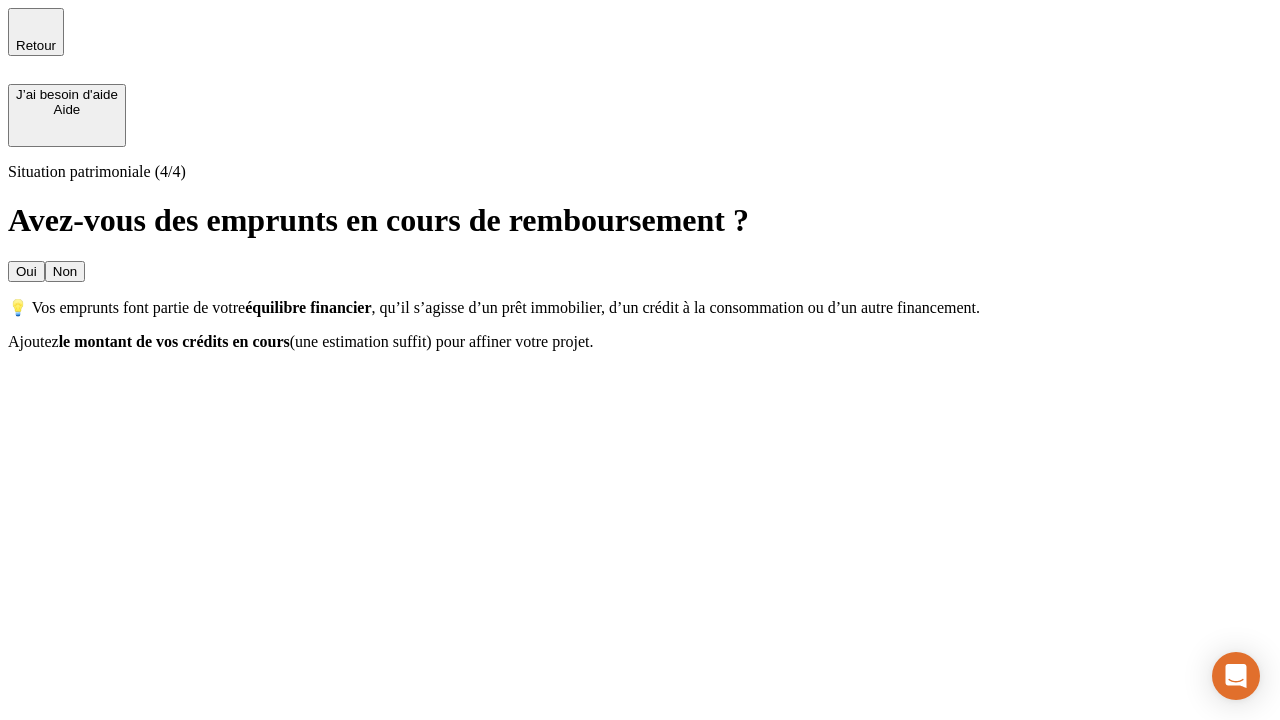 click on "Non" at bounding box center [65, 271] 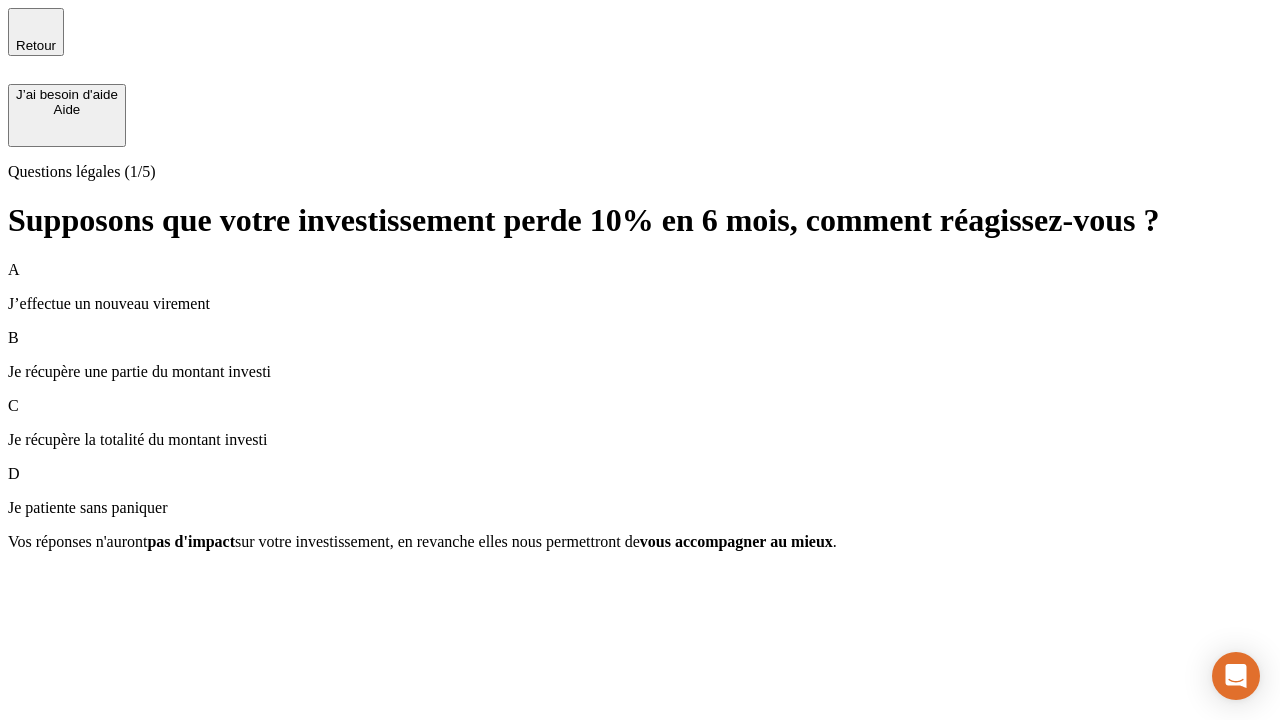 click on "A J’effectue un nouveau virement" at bounding box center (640, 287) 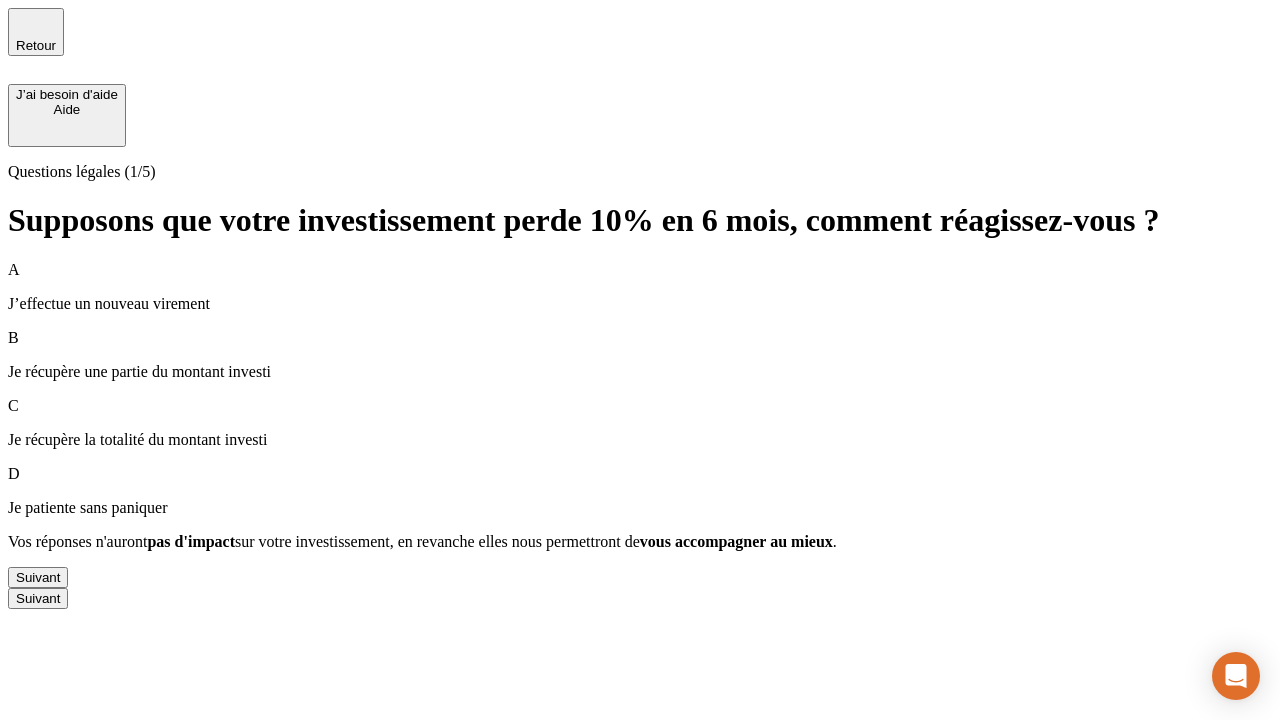 click on "Suivant" at bounding box center (38, 577) 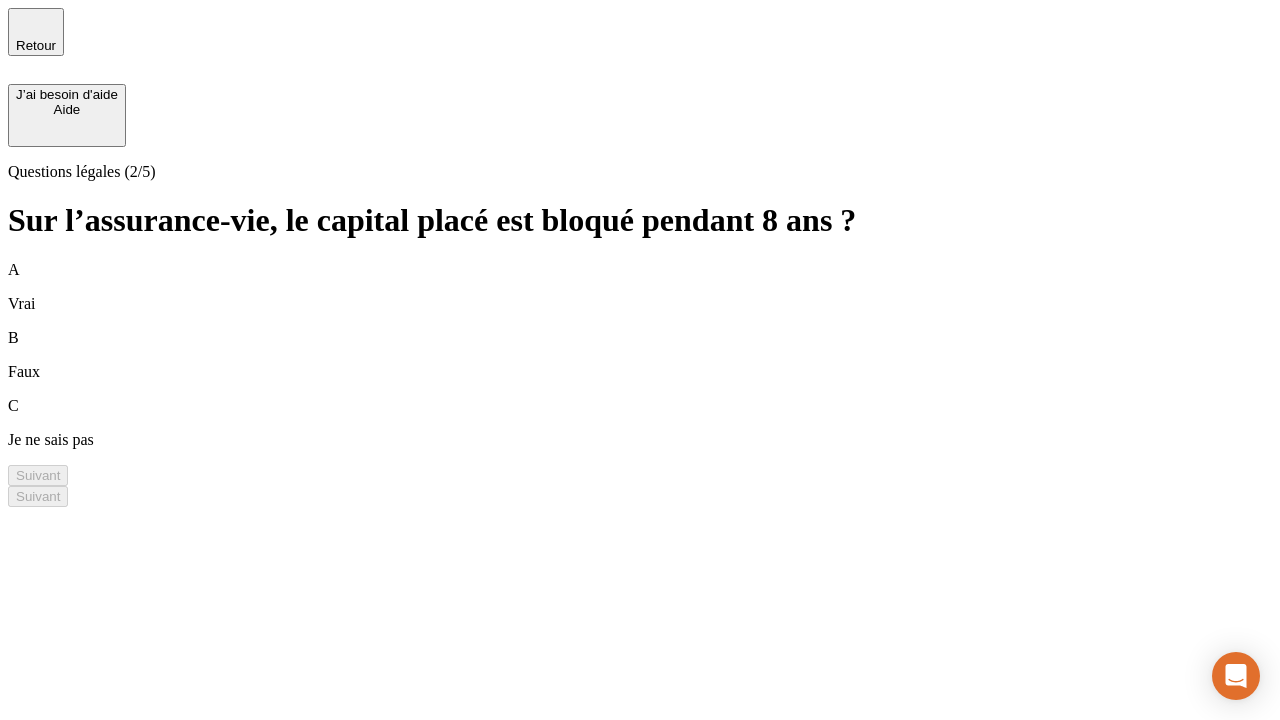 click on "B Faux" at bounding box center (640, 355) 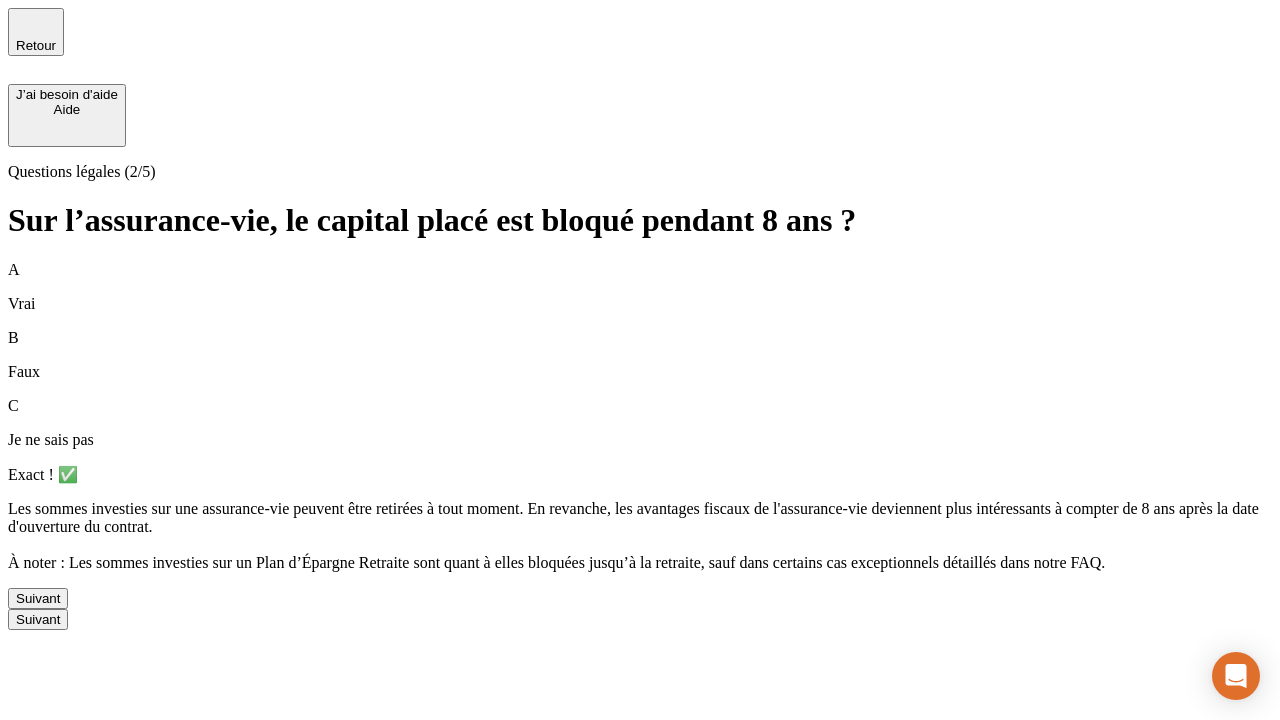 click on "Suivant" at bounding box center [38, 598] 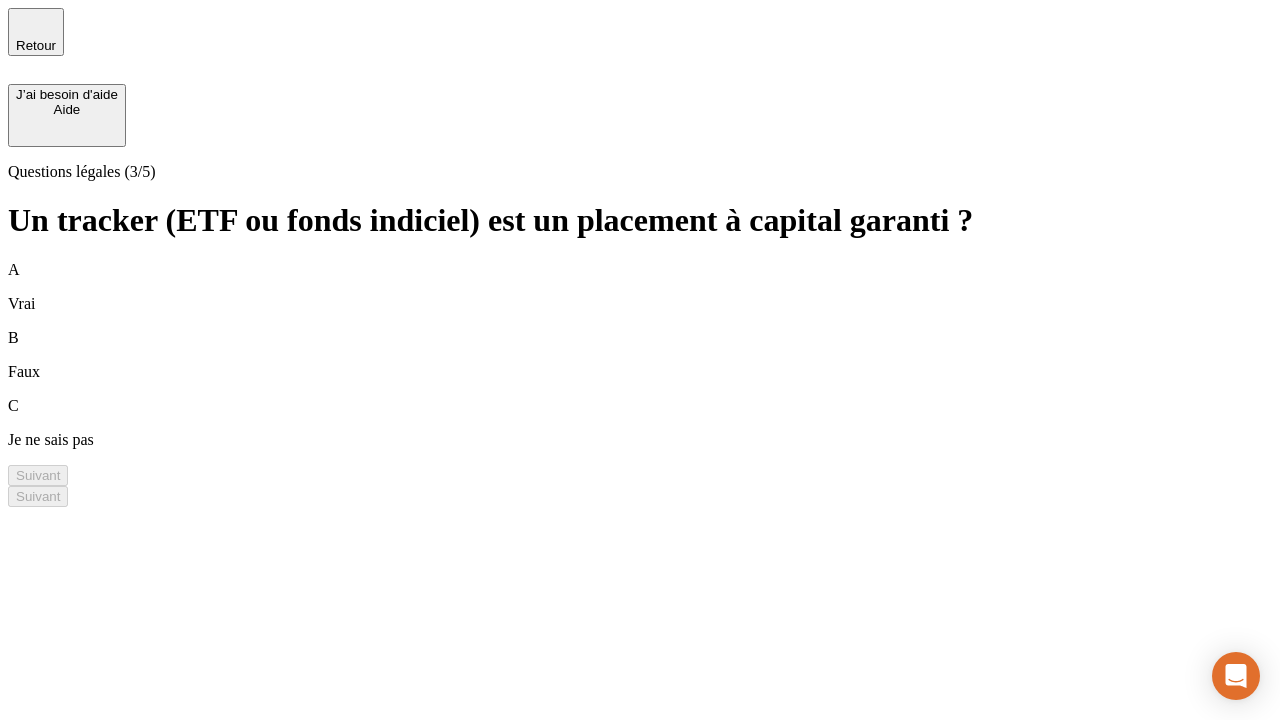 click on "B Faux" at bounding box center (640, 355) 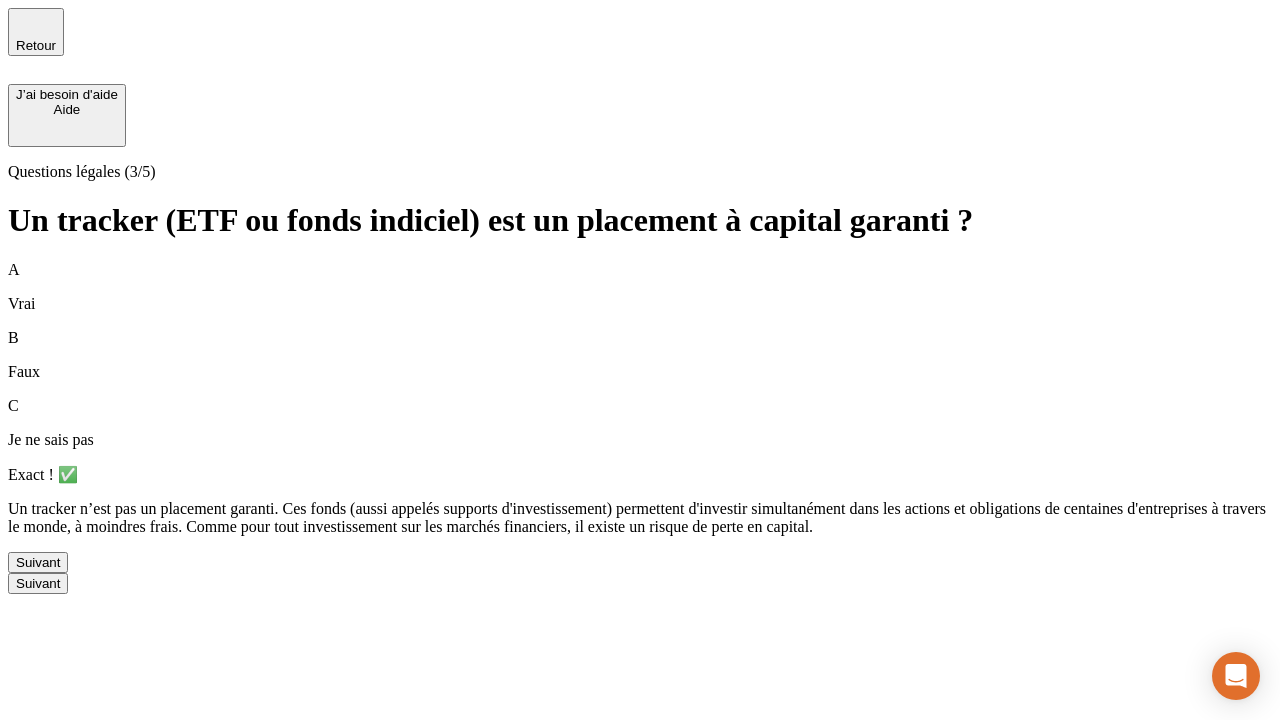 click on "Suivant" at bounding box center [38, 562] 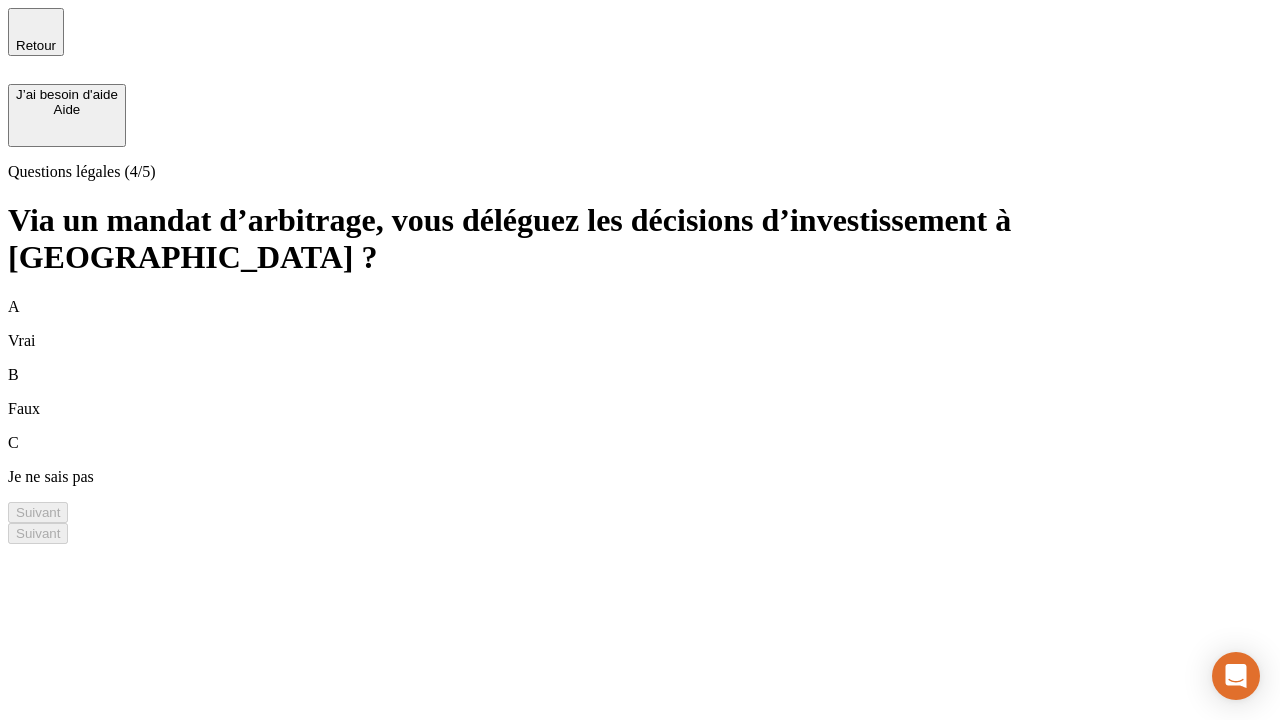 click on "A Vrai" at bounding box center (640, 324) 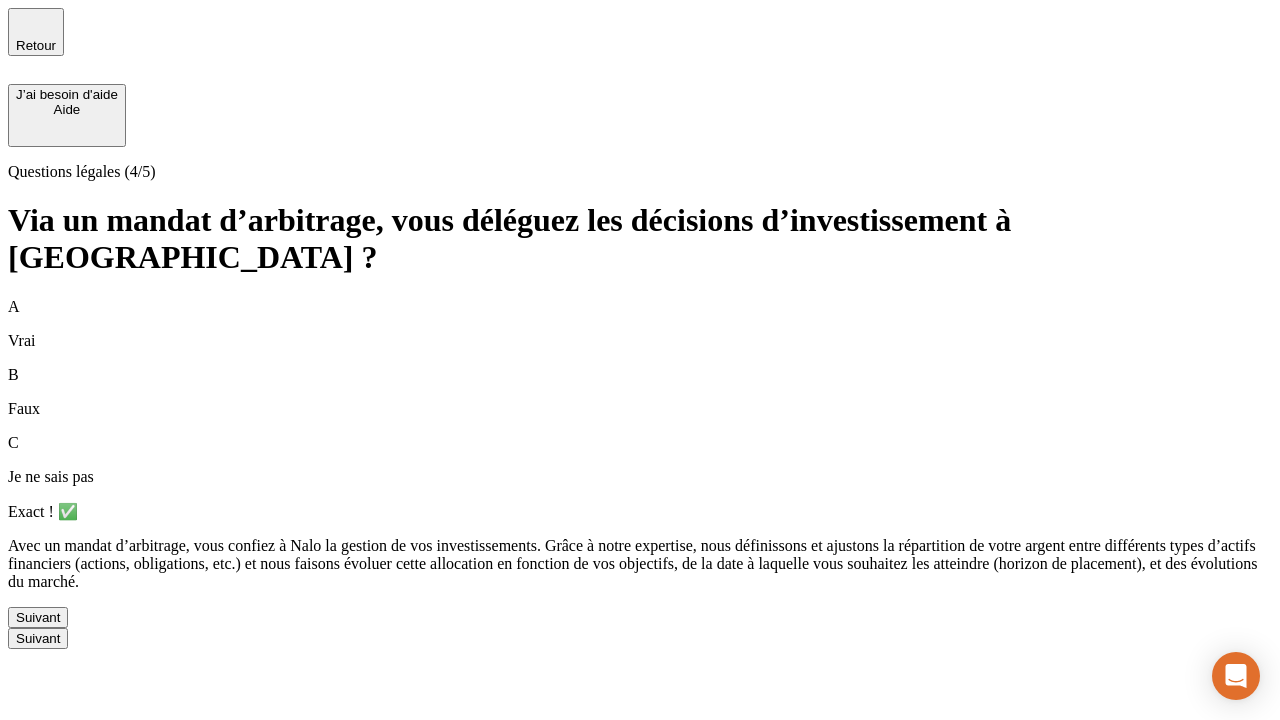 click on "Suivant" at bounding box center [38, 617] 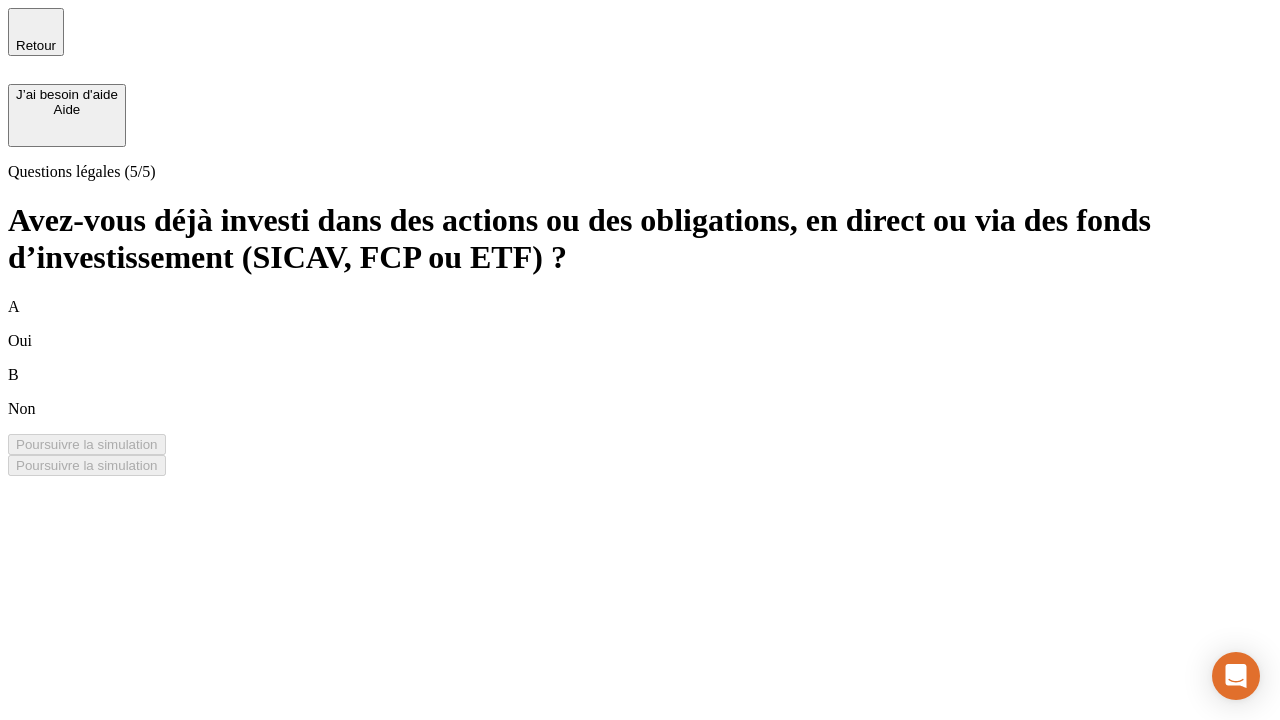 click on "B Non" at bounding box center (640, 392) 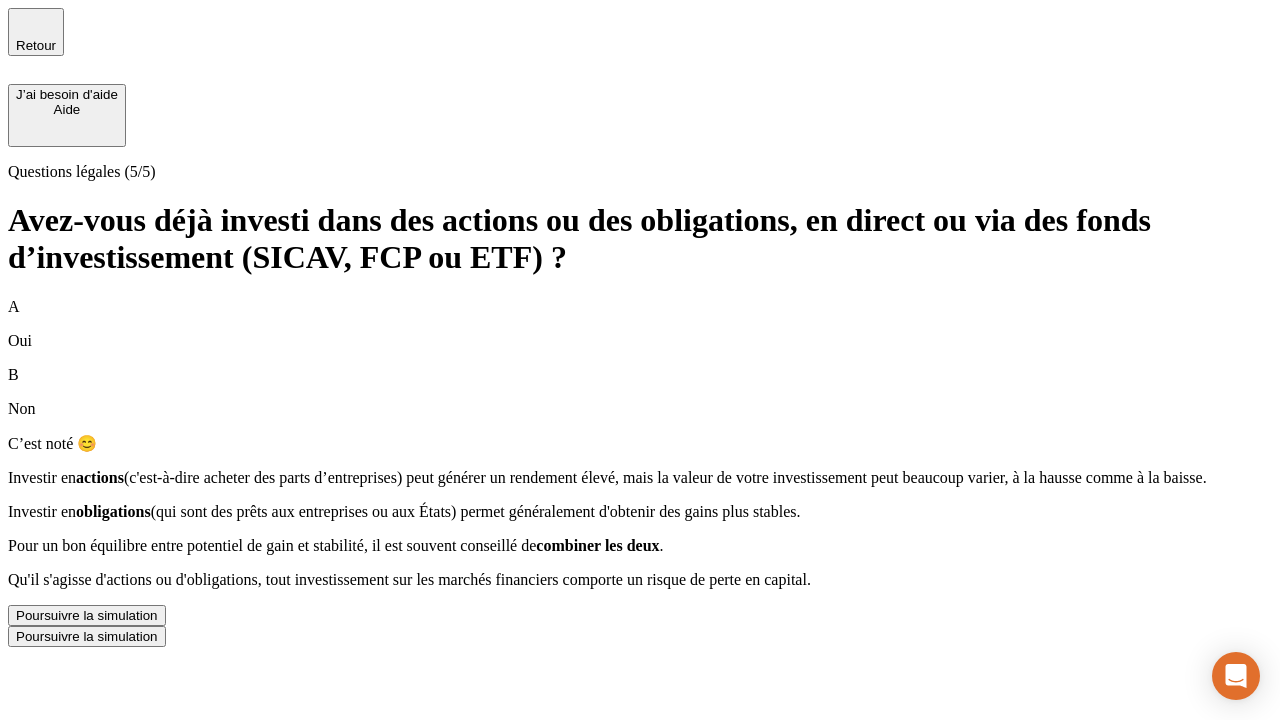 click on "Poursuivre la simulation" at bounding box center [87, 615] 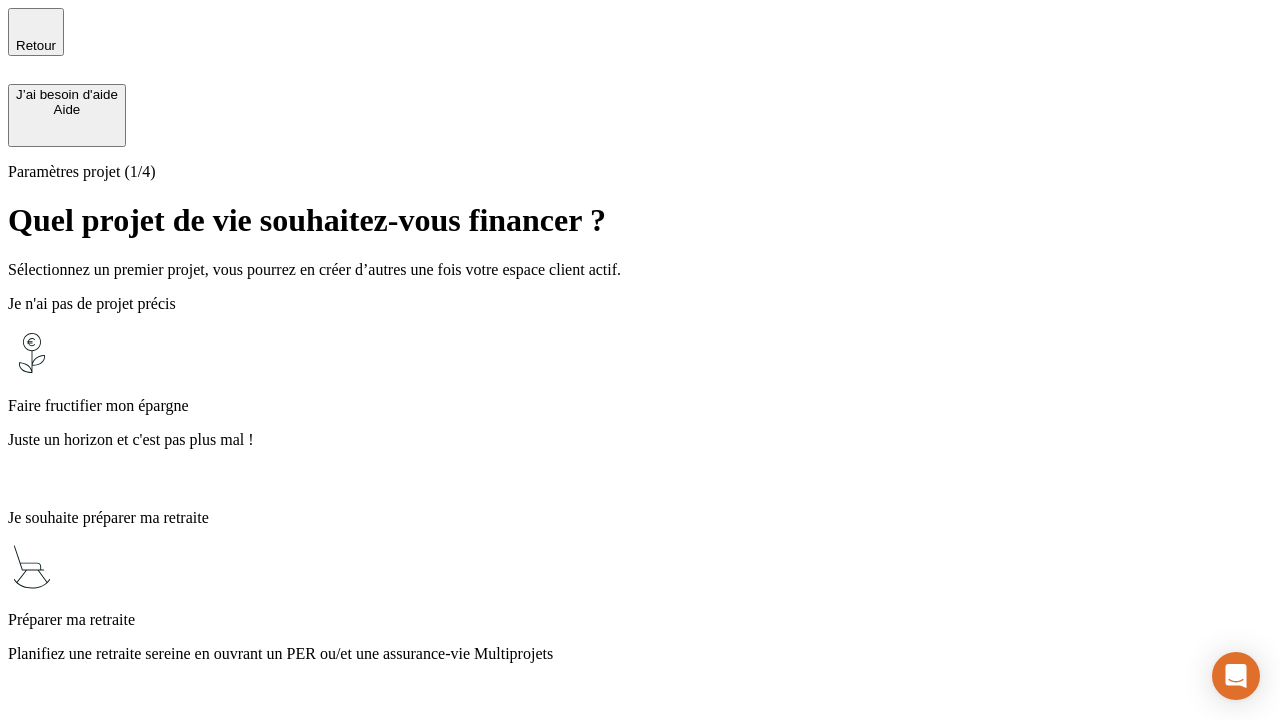 click on "Planifiez une retraite sereine en ouvrant un PER ou/et une assurance-vie Multiprojets" at bounding box center (640, 654) 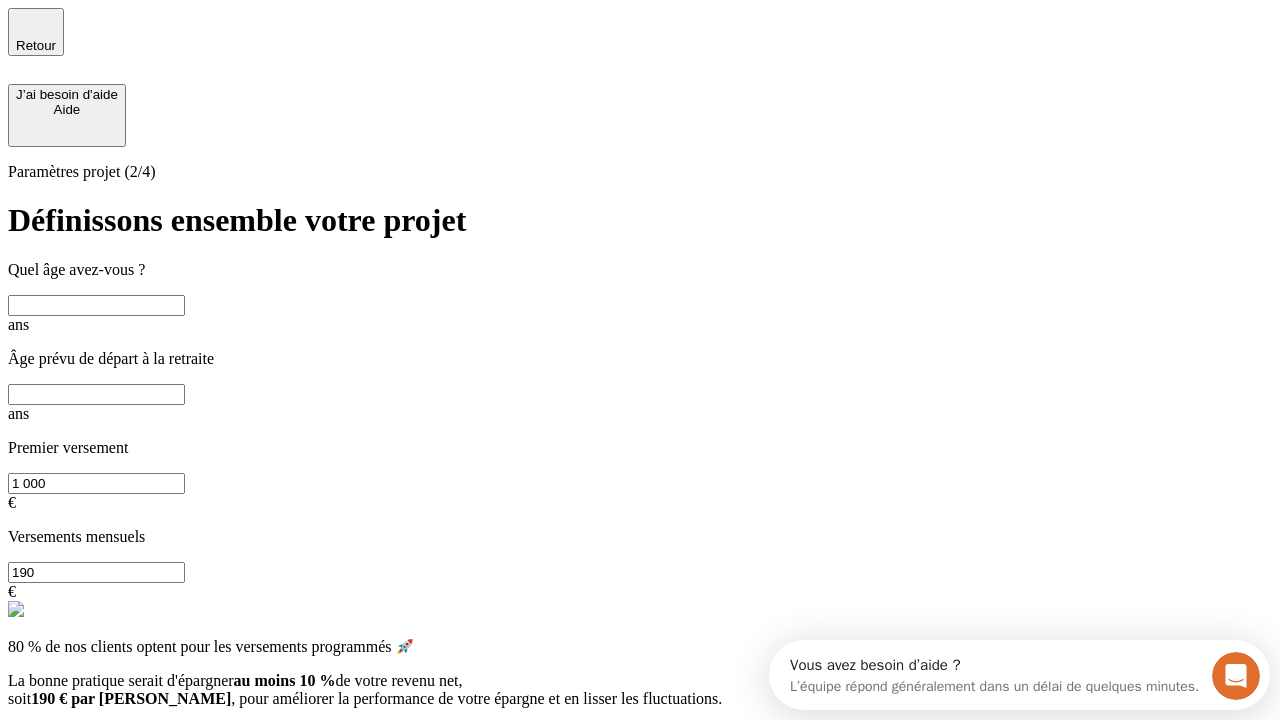 scroll, scrollTop: 0, scrollLeft: 0, axis: both 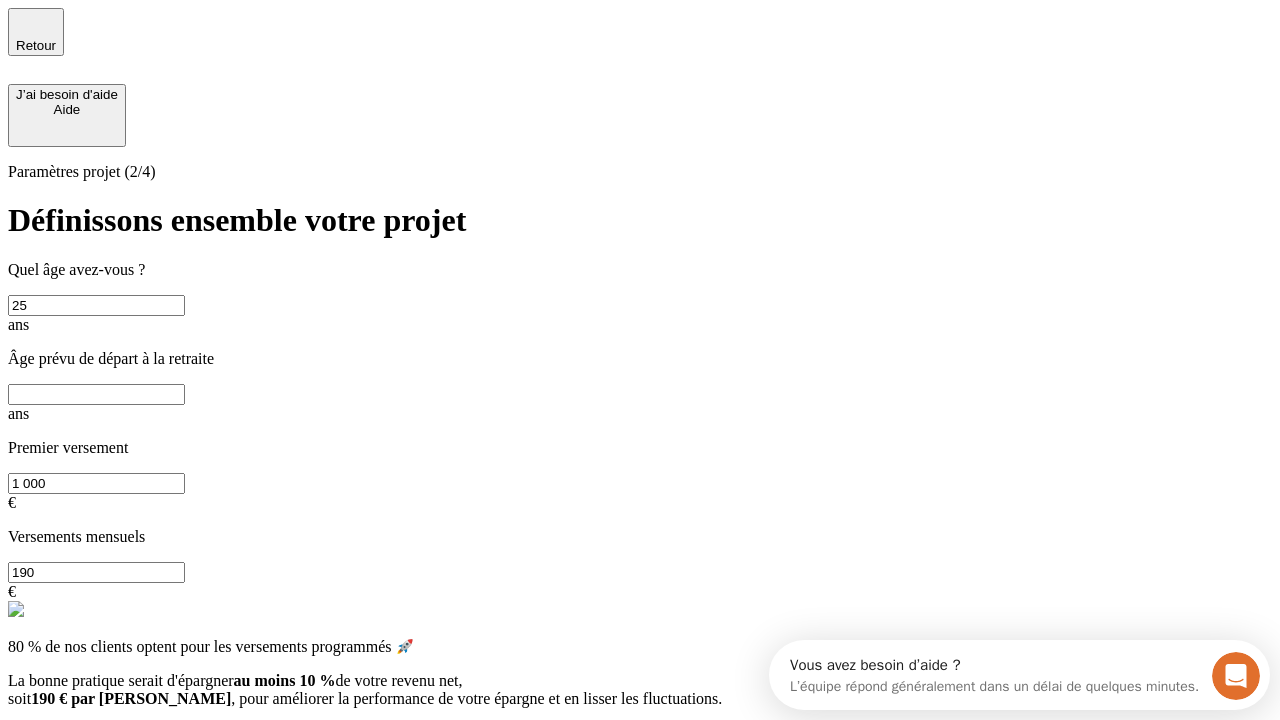 type on "25" 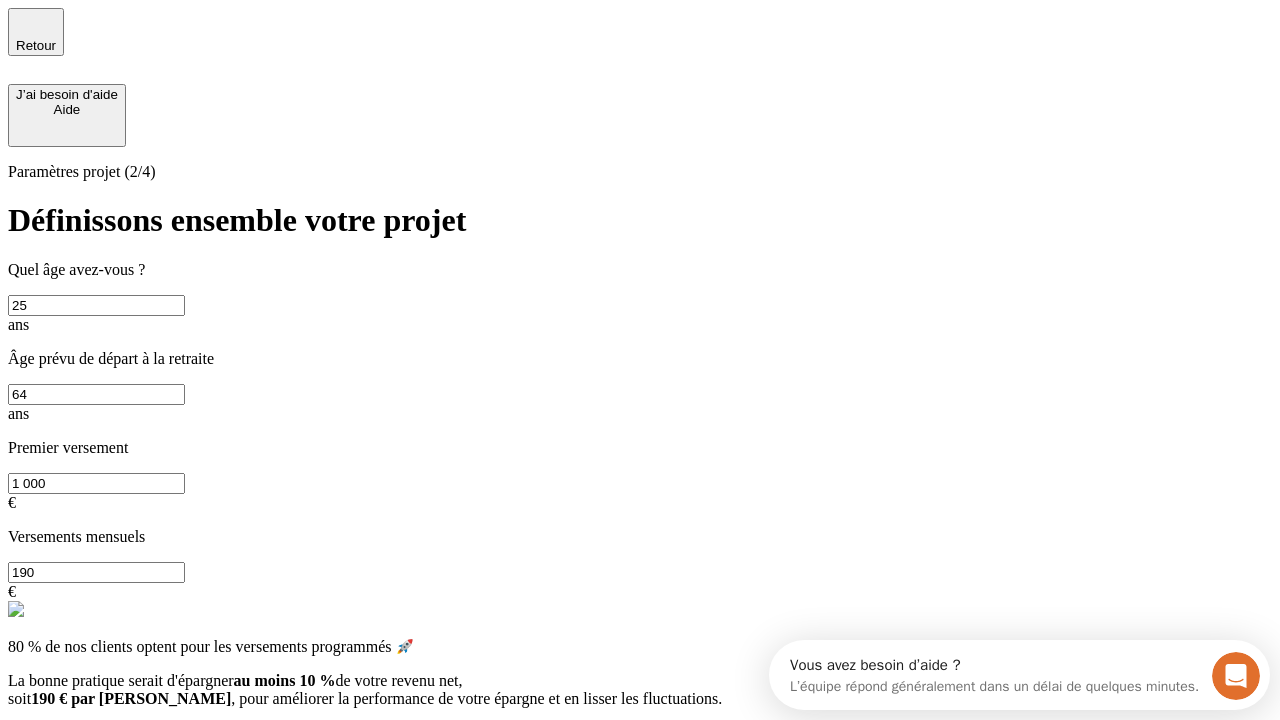 type on "64" 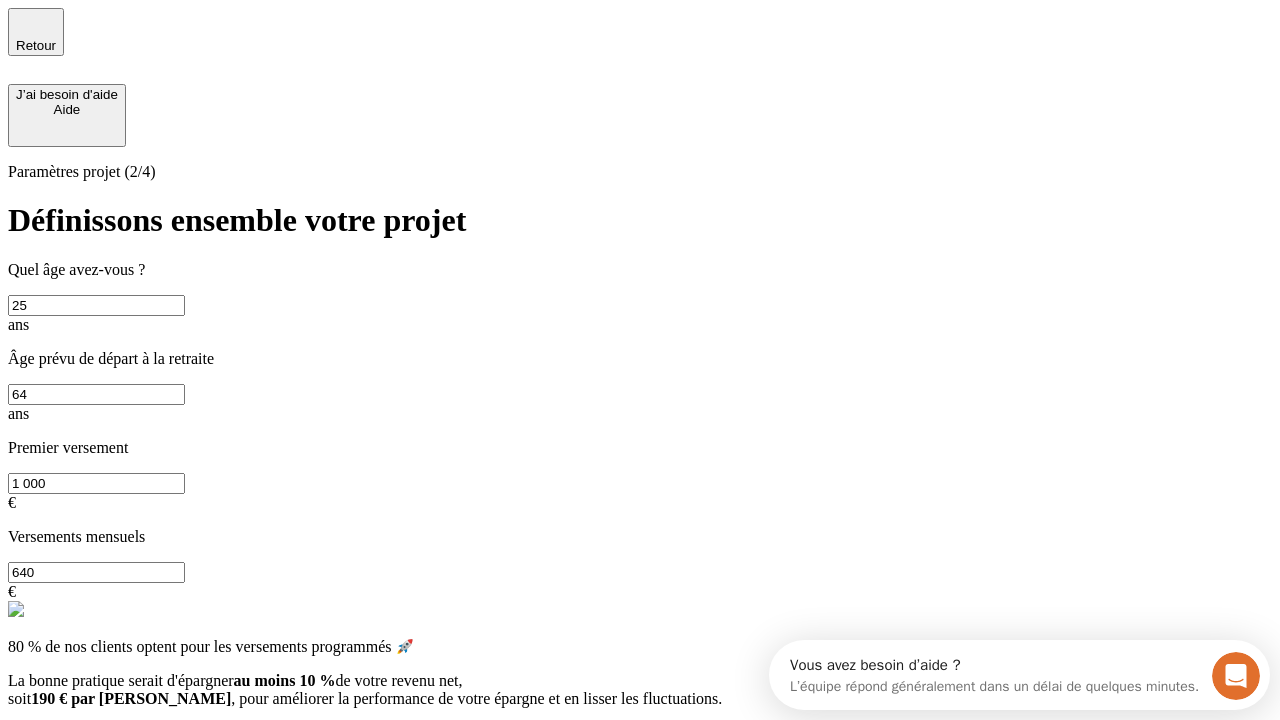 type on "640" 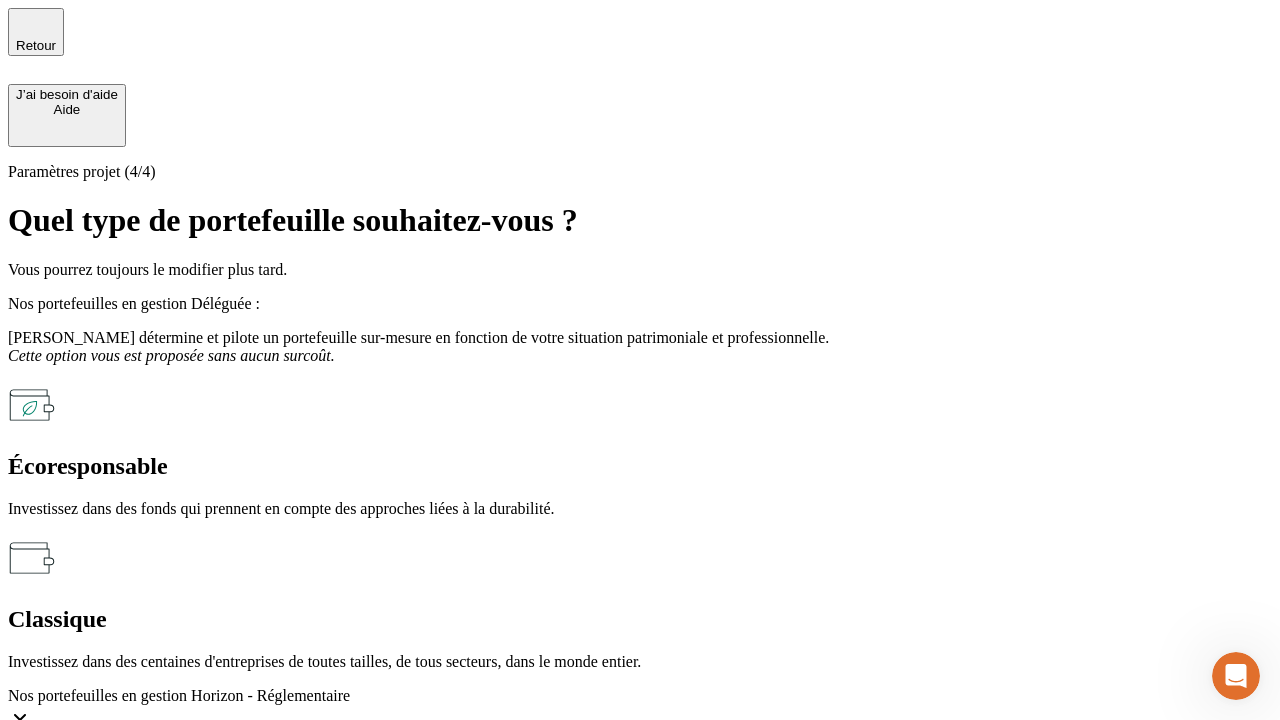 click on "Écoresponsable" at bounding box center (640, 466) 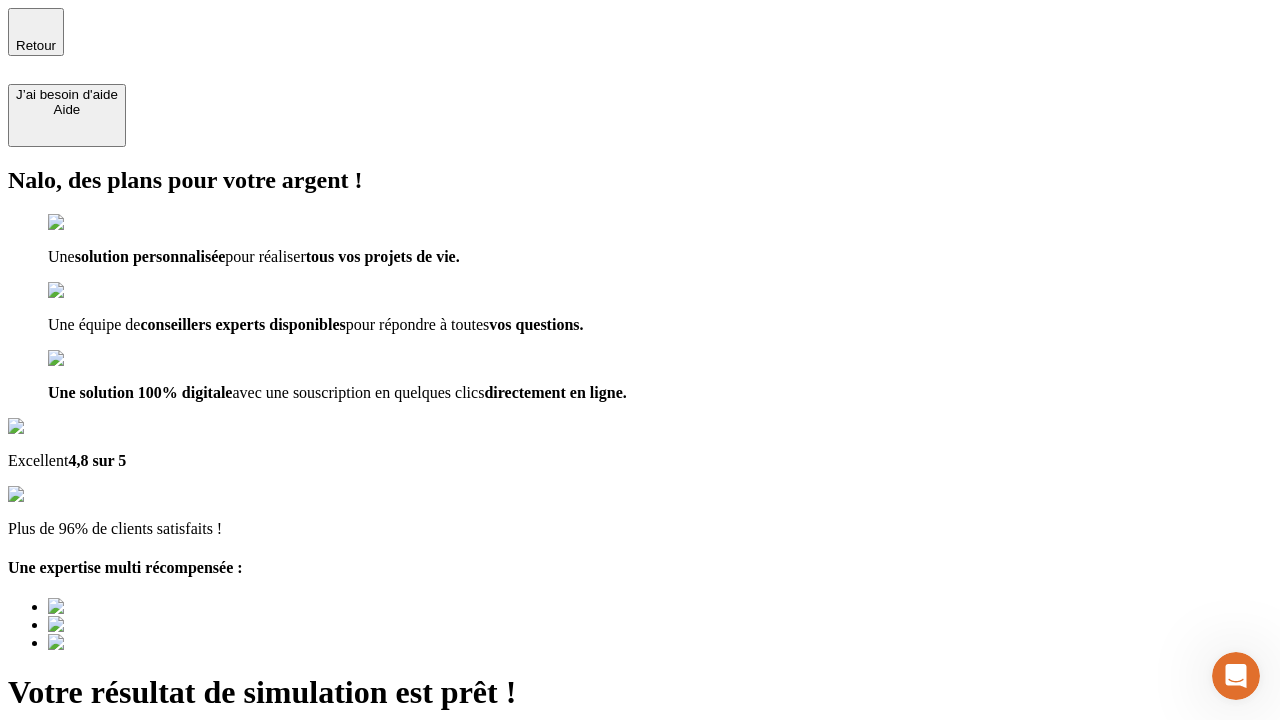 click on "Découvrir ma simulation" at bounding box center (87, 797) 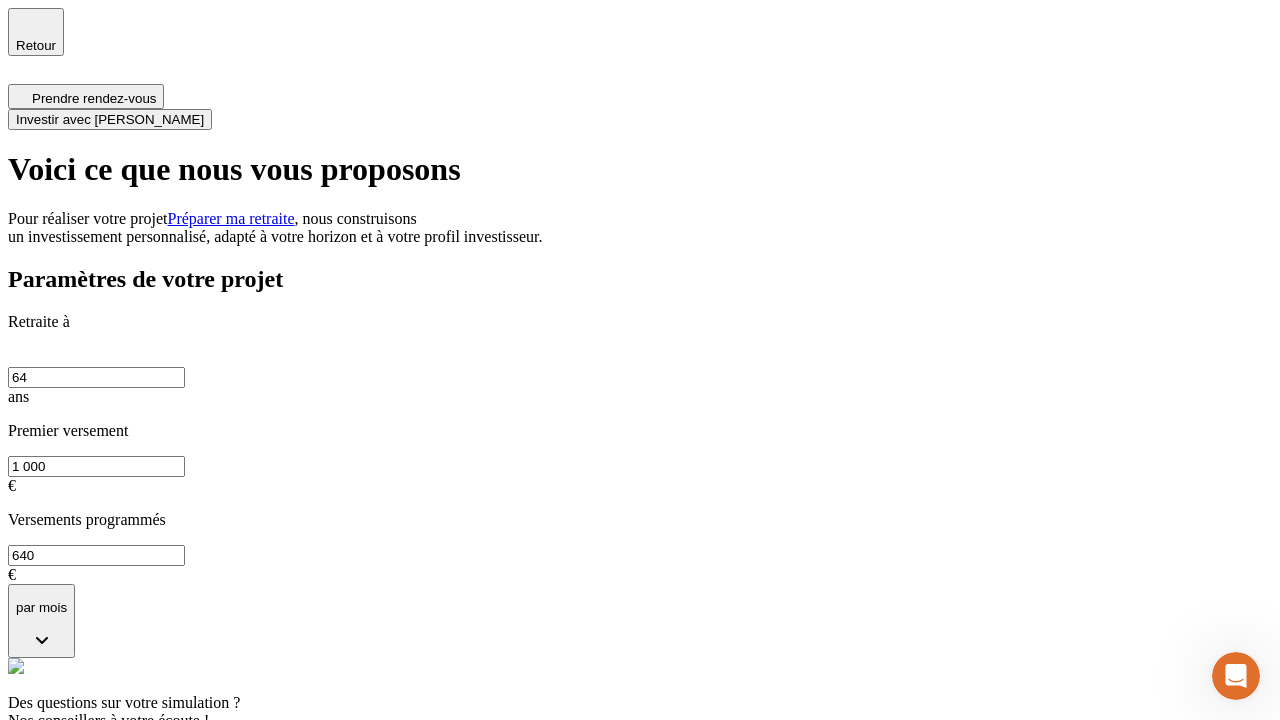 click on "Investir avec [PERSON_NAME]" at bounding box center (110, 119) 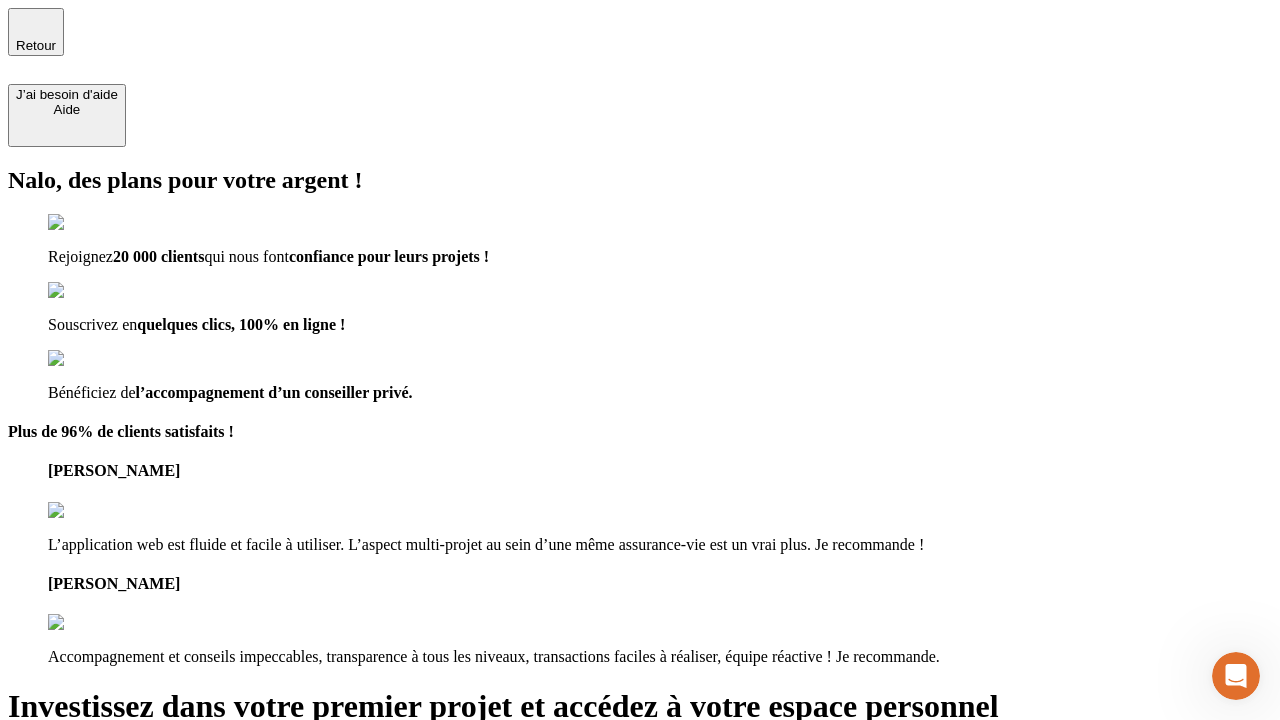 type on "[EMAIL_ADDRESS][PERSON_NAME][DOMAIN_NAME]" 